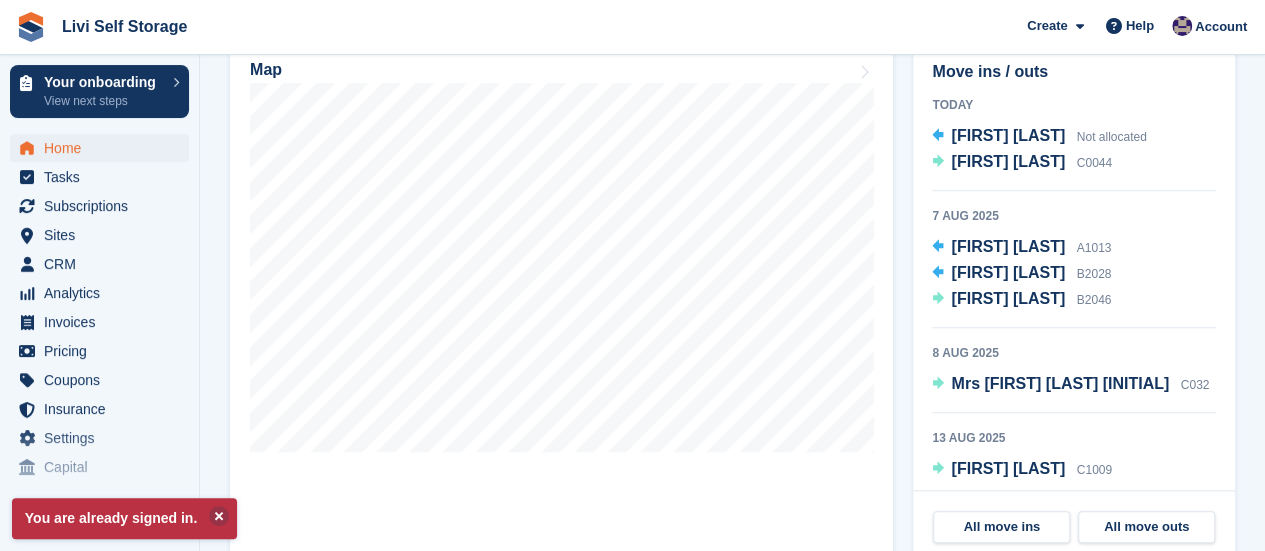 scroll, scrollTop: 700, scrollLeft: 0, axis: vertical 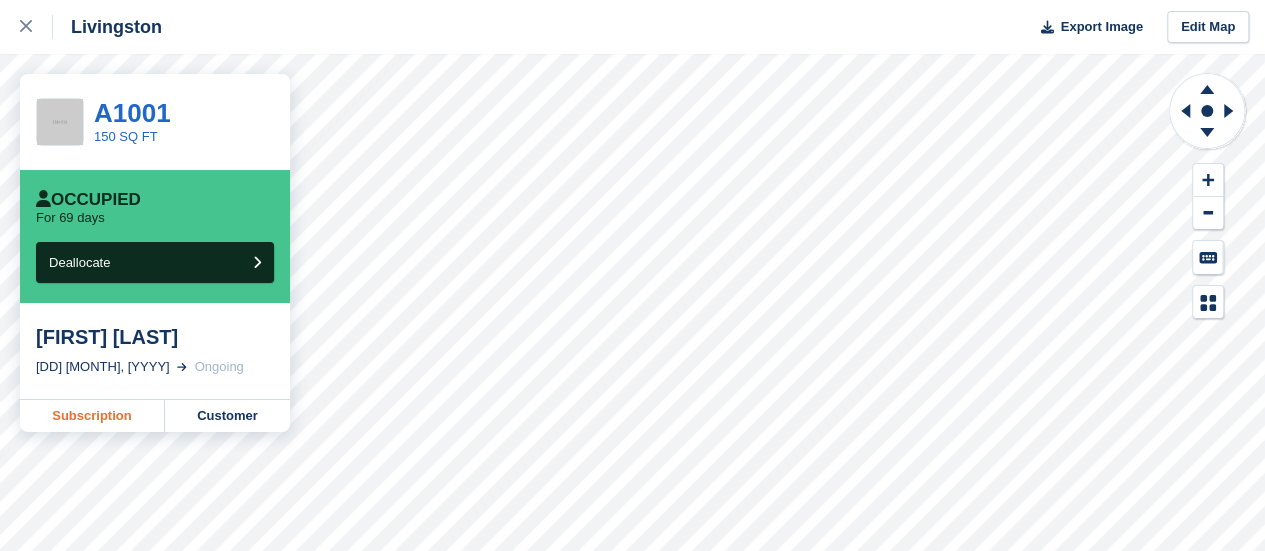 click on "Subscription" at bounding box center (92, 416) 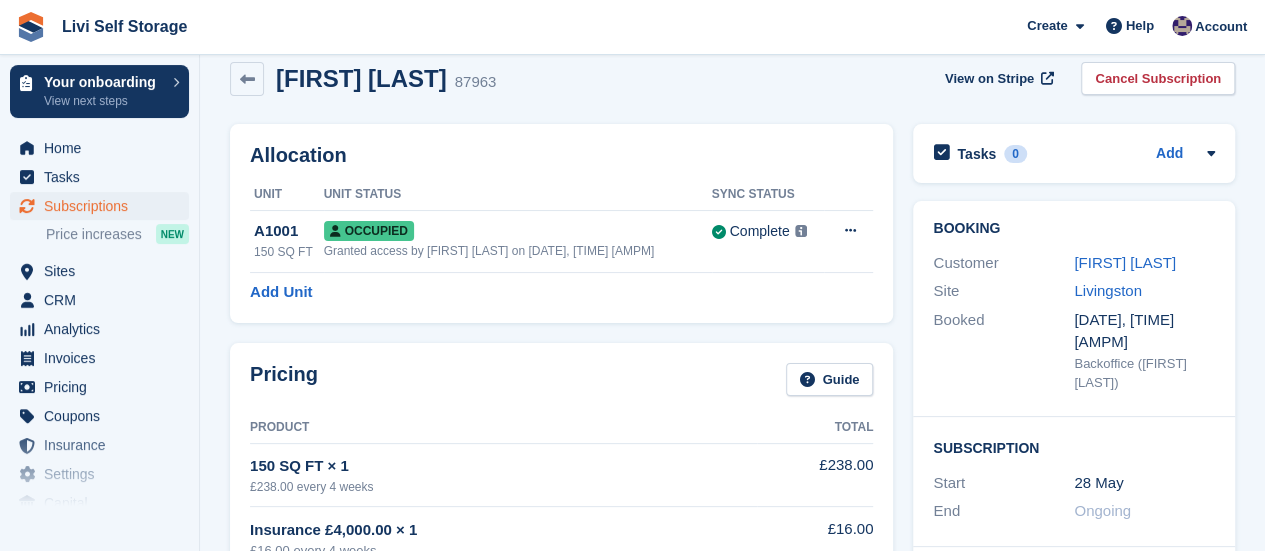 scroll, scrollTop: 0, scrollLeft: 0, axis: both 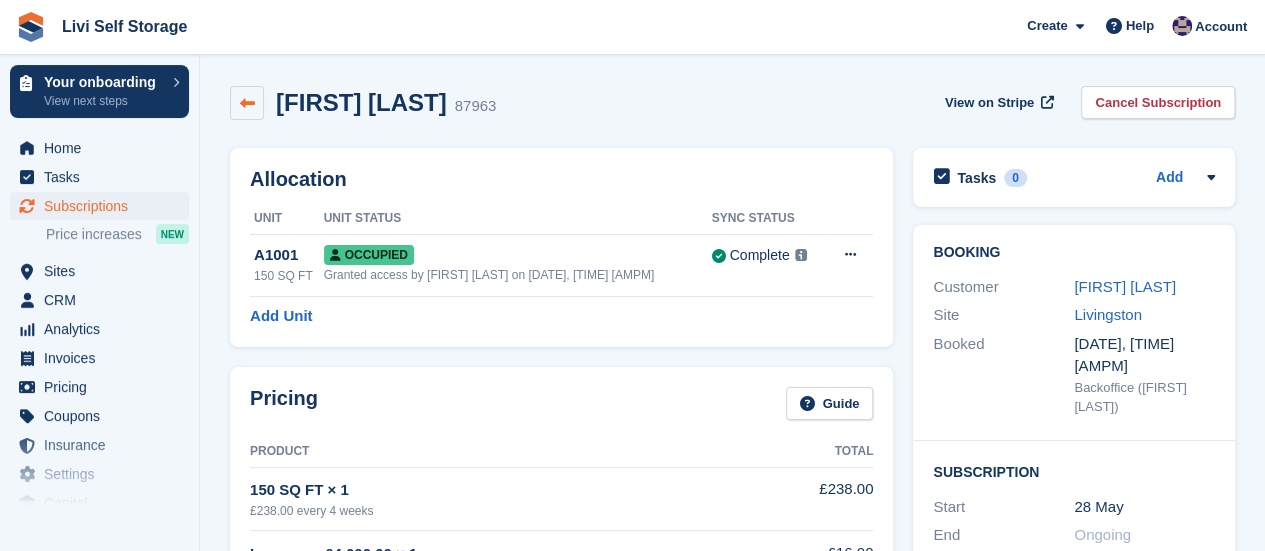click at bounding box center (247, 103) 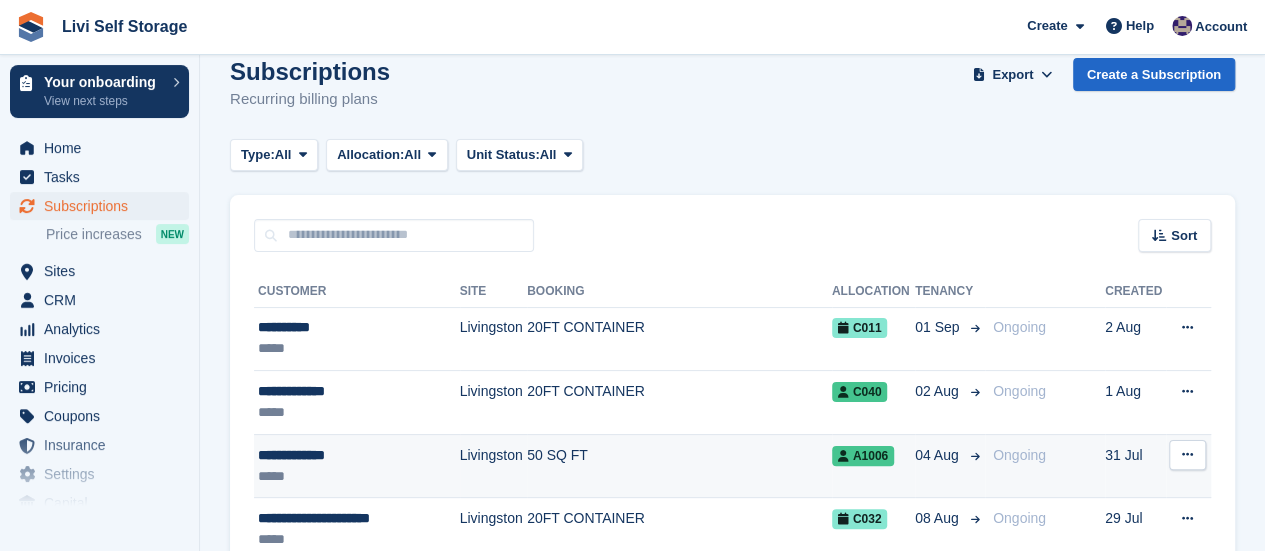 scroll, scrollTop: 0, scrollLeft: 0, axis: both 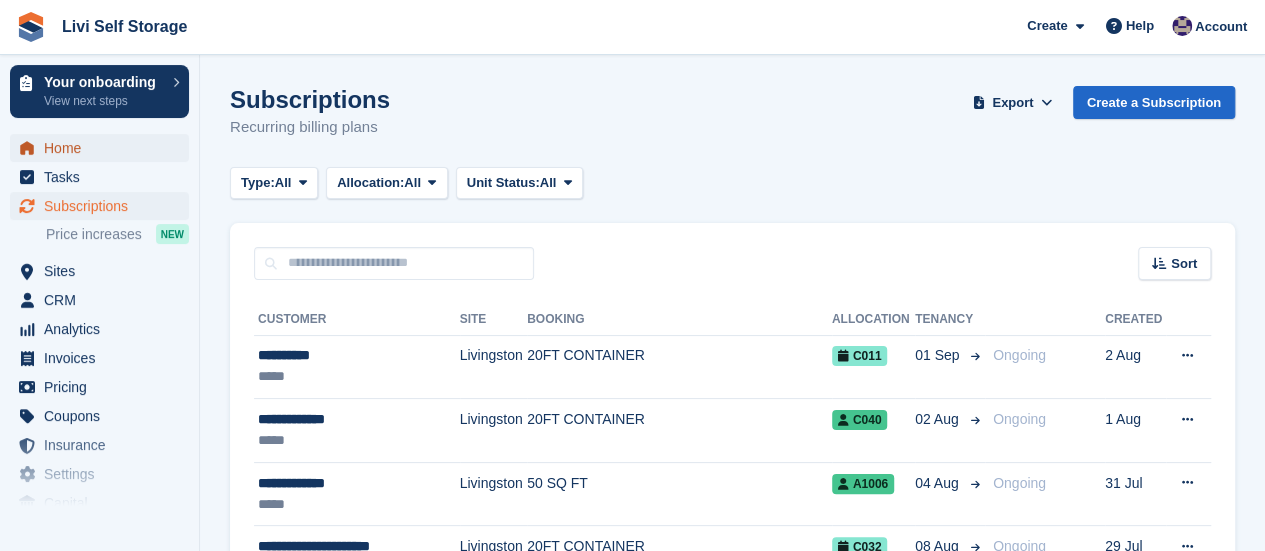 click on "Home" at bounding box center (104, 148) 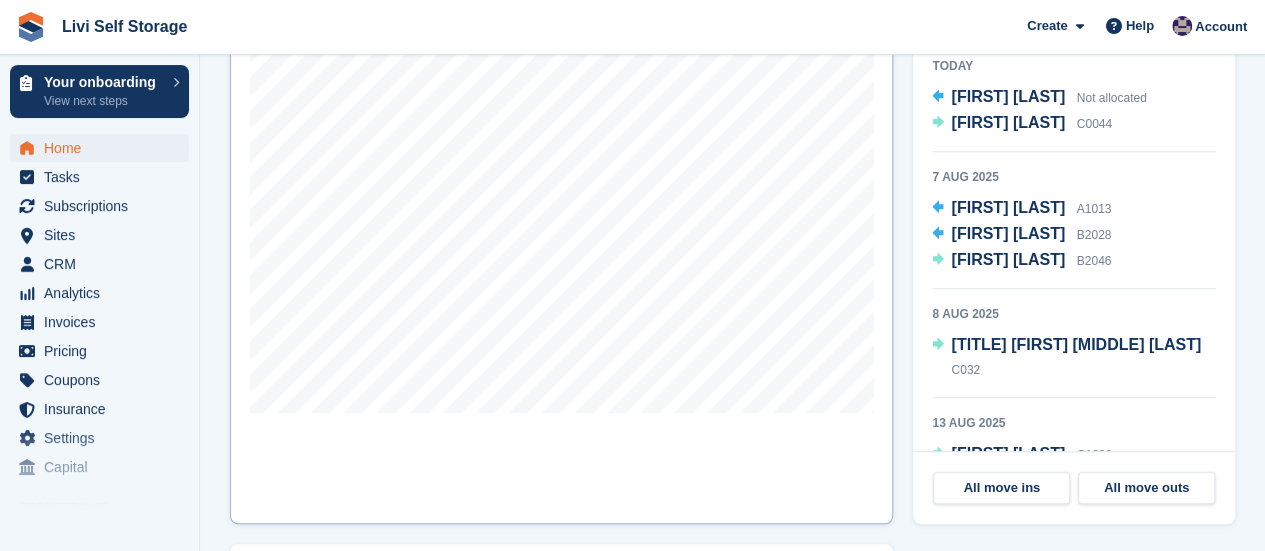scroll, scrollTop: 700, scrollLeft: 0, axis: vertical 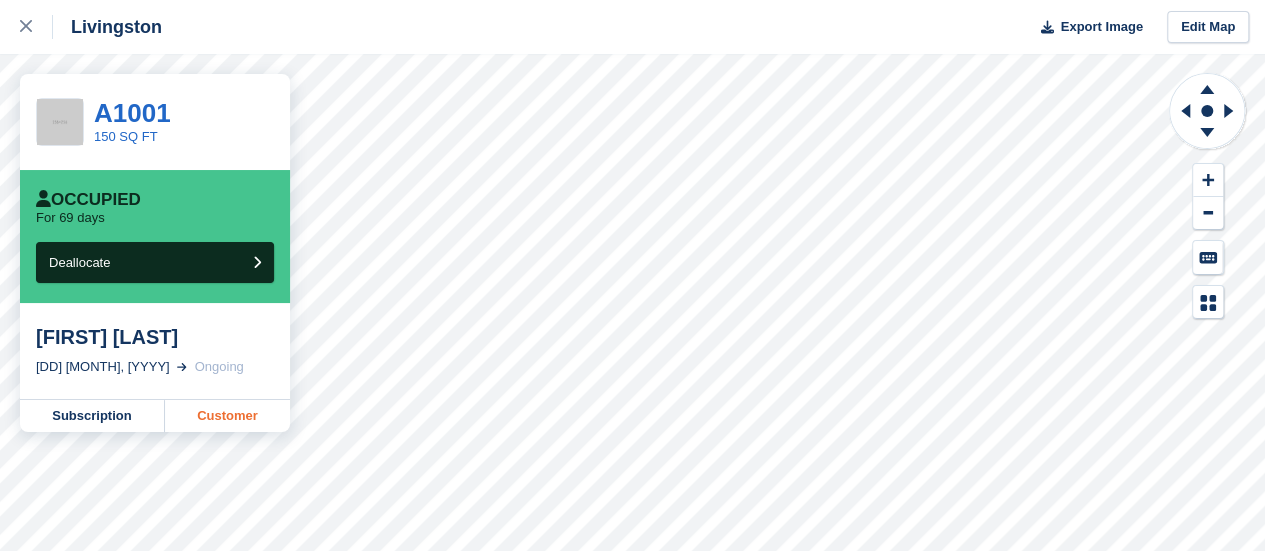 click on "Customer" at bounding box center [227, 416] 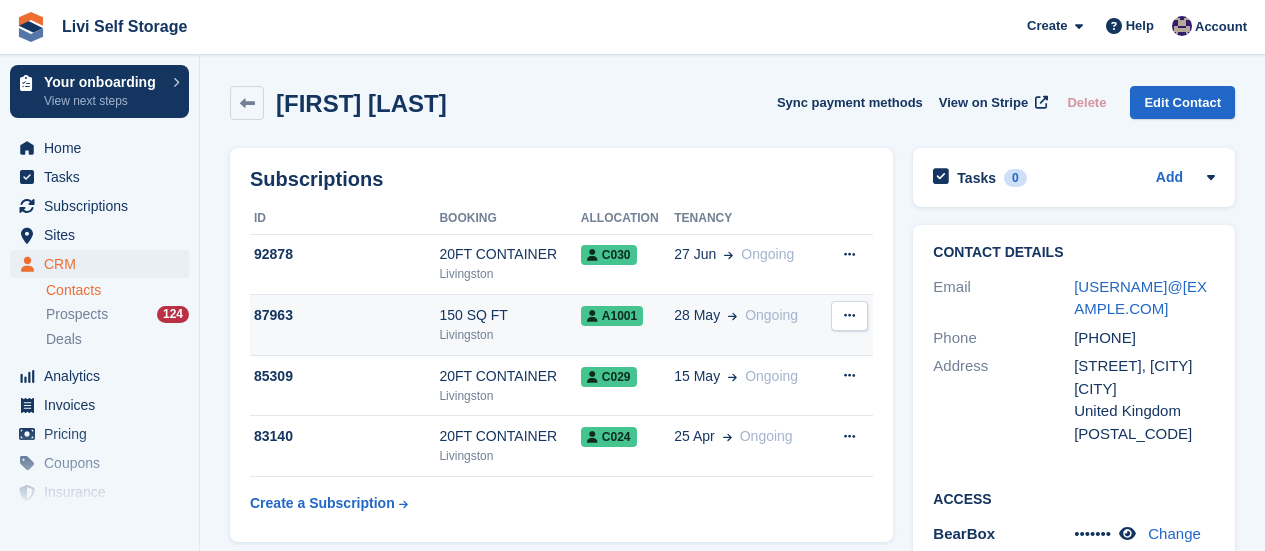 scroll, scrollTop: 0, scrollLeft: 0, axis: both 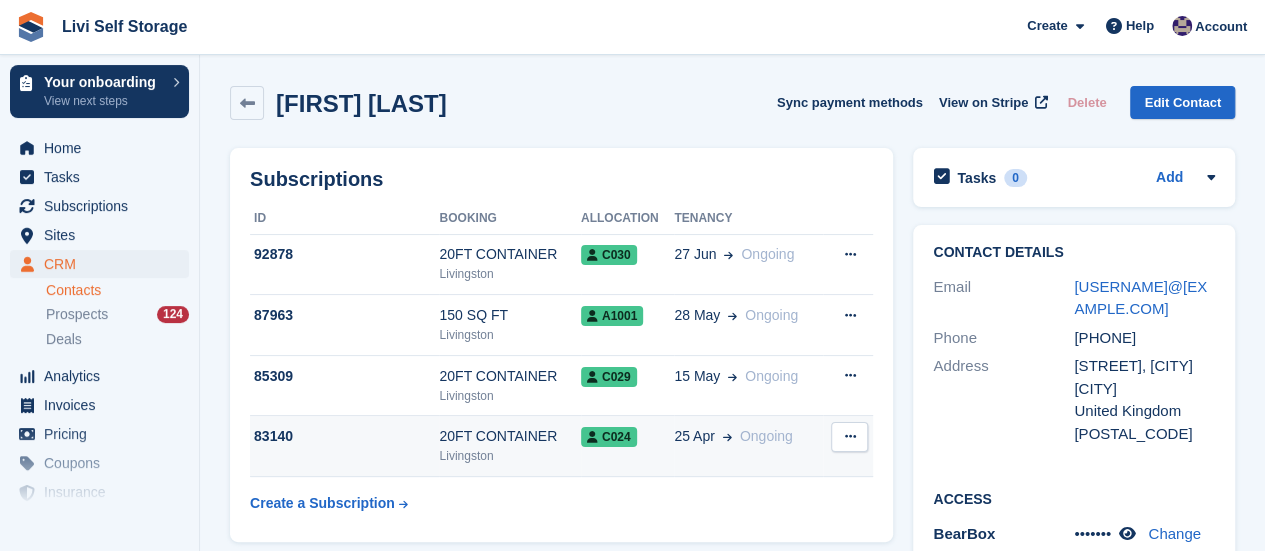 click on "25 Apr" at bounding box center [694, 436] 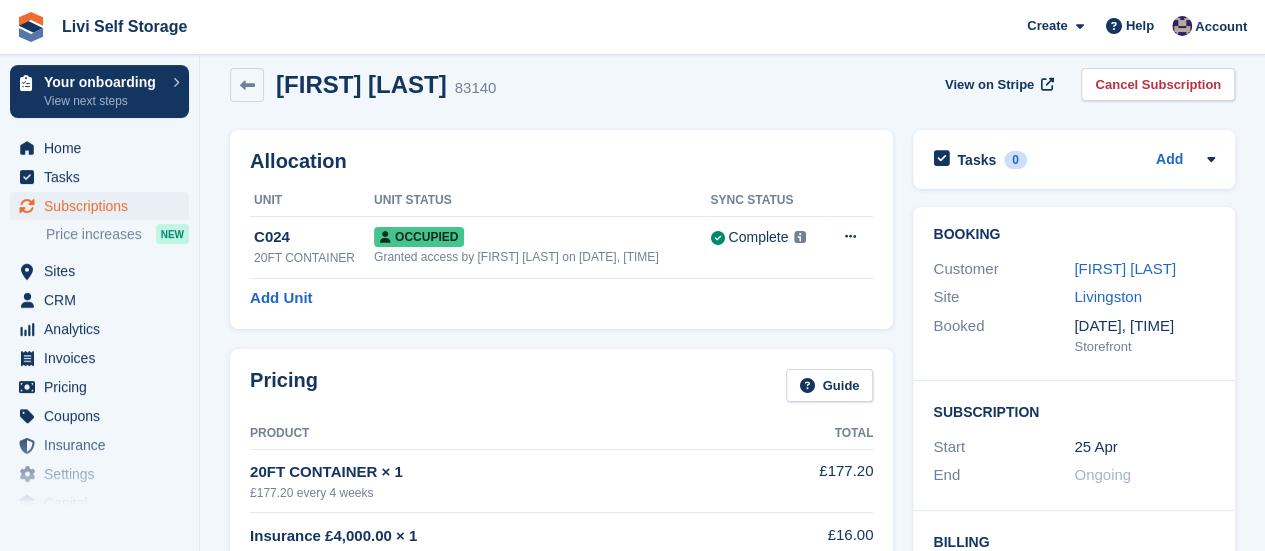 scroll, scrollTop: 0, scrollLeft: 0, axis: both 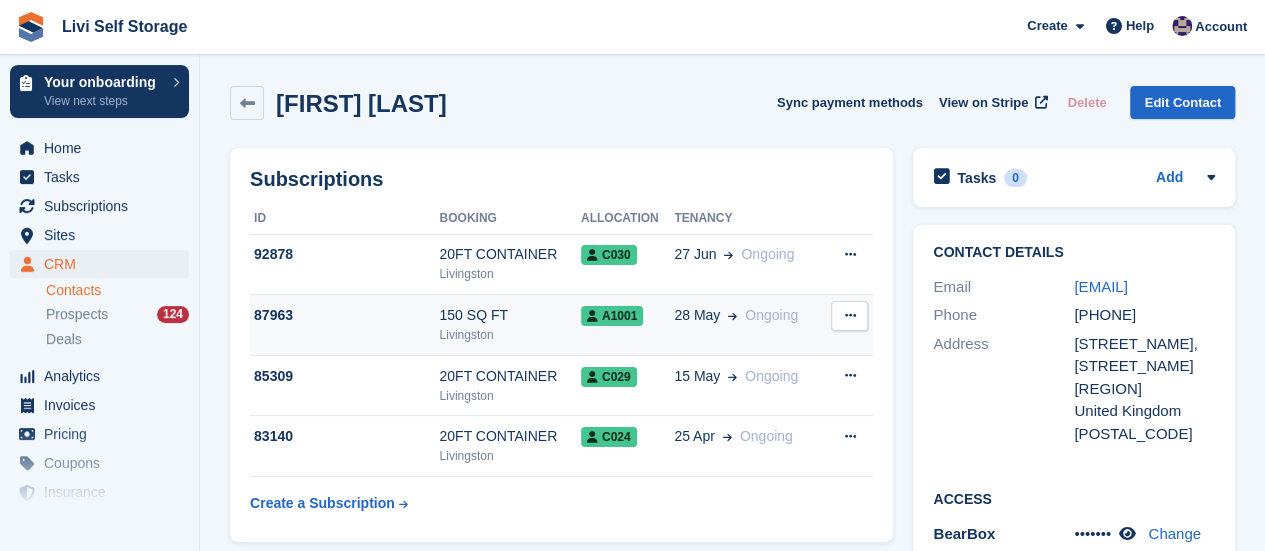 click on "A1001" at bounding box center (612, 316) 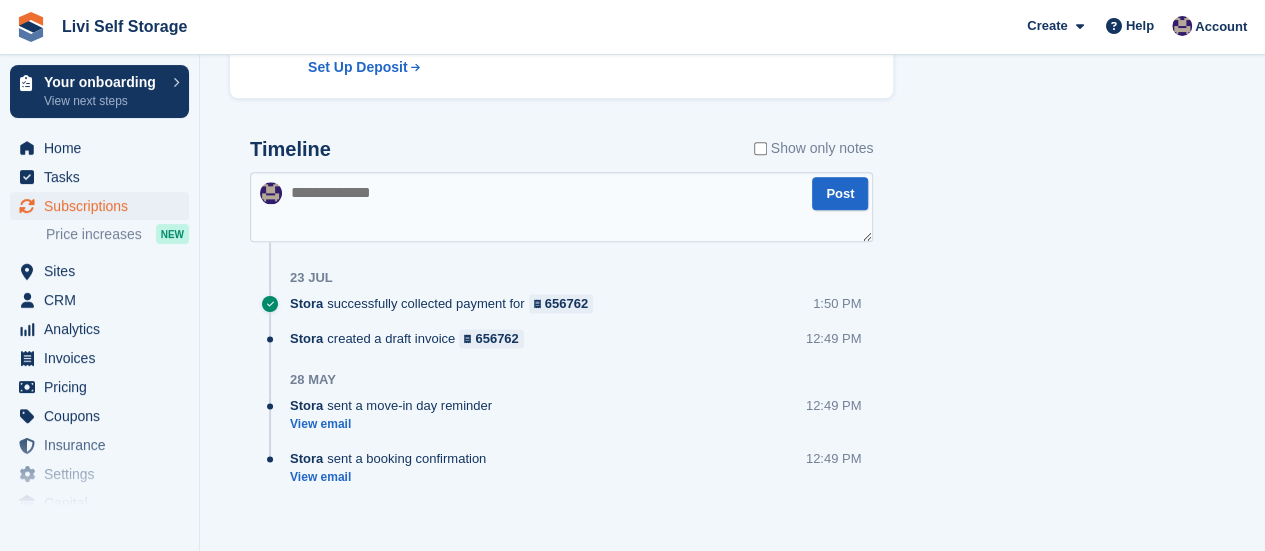 scroll, scrollTop: 1170, scrollLeft: 0, axis: vertical 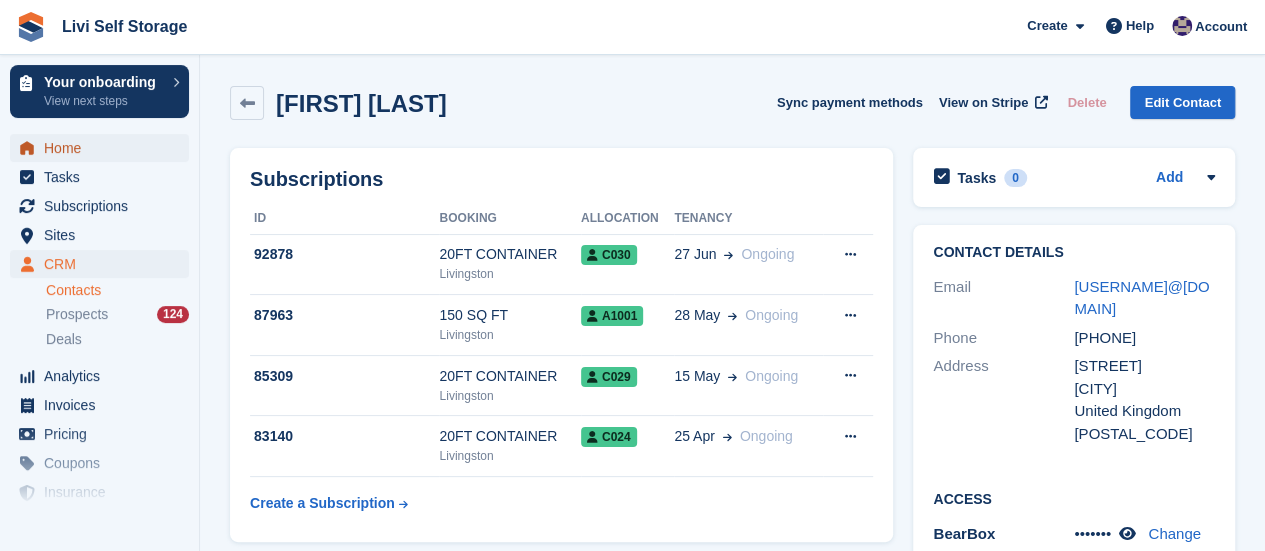 click on "Home" at bounding box center [104, 148] 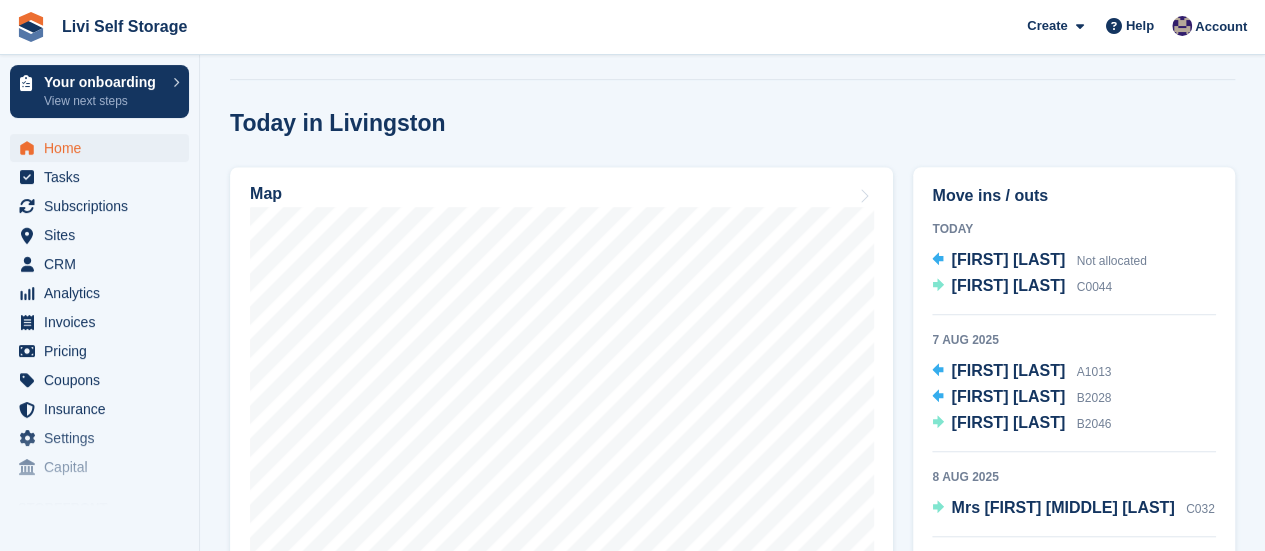 scroll, scrollTop: 600, scrollLeft: 0, axis: vertical 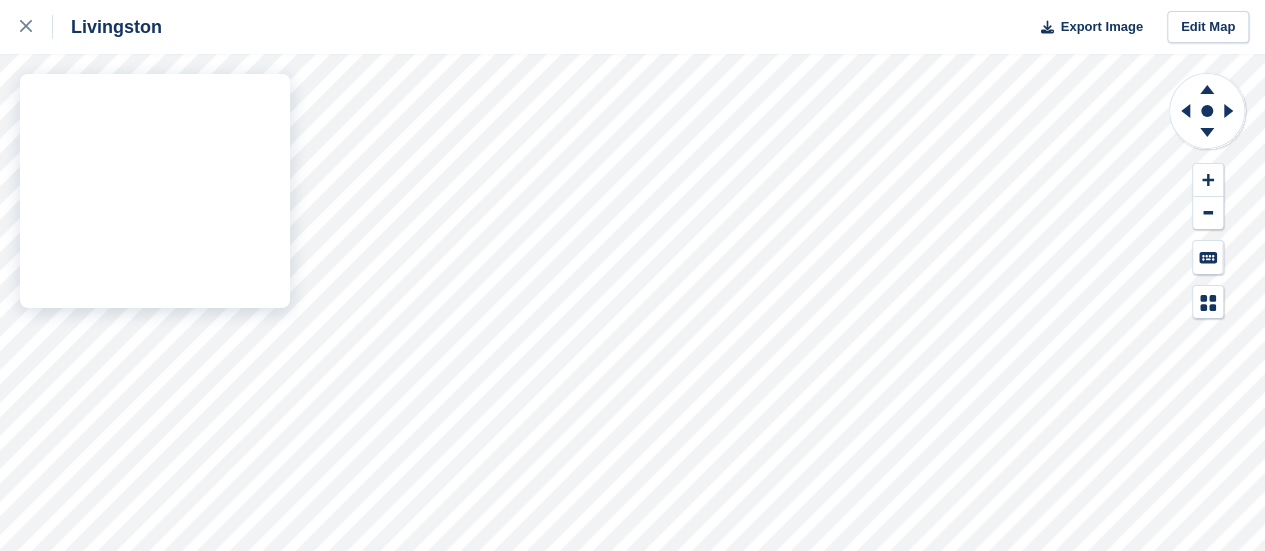 click on "Livingston Export Image Edit Map" at bounding box center [632, 275] 